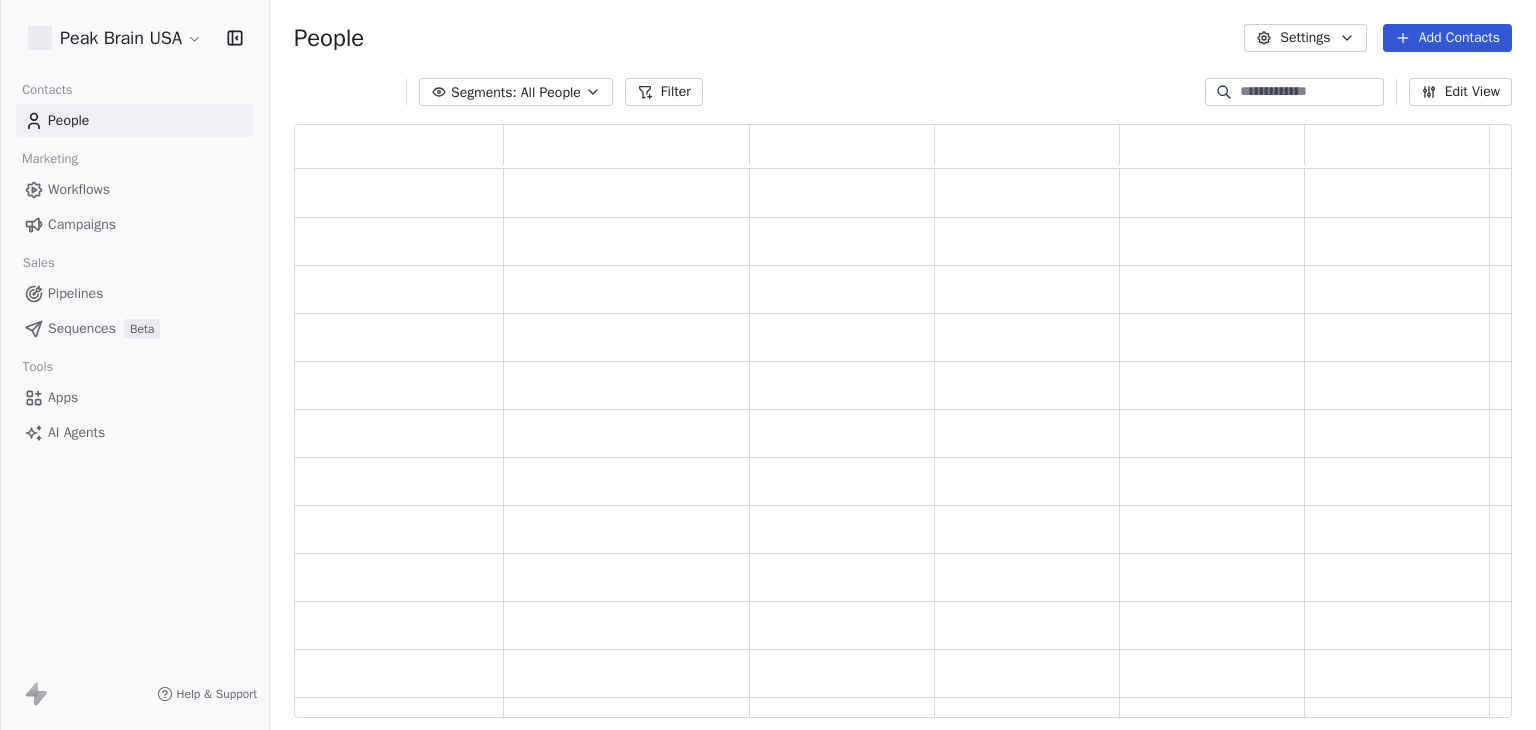 scroll, scrollTop: 0, scrollLeft: 0, axis: both 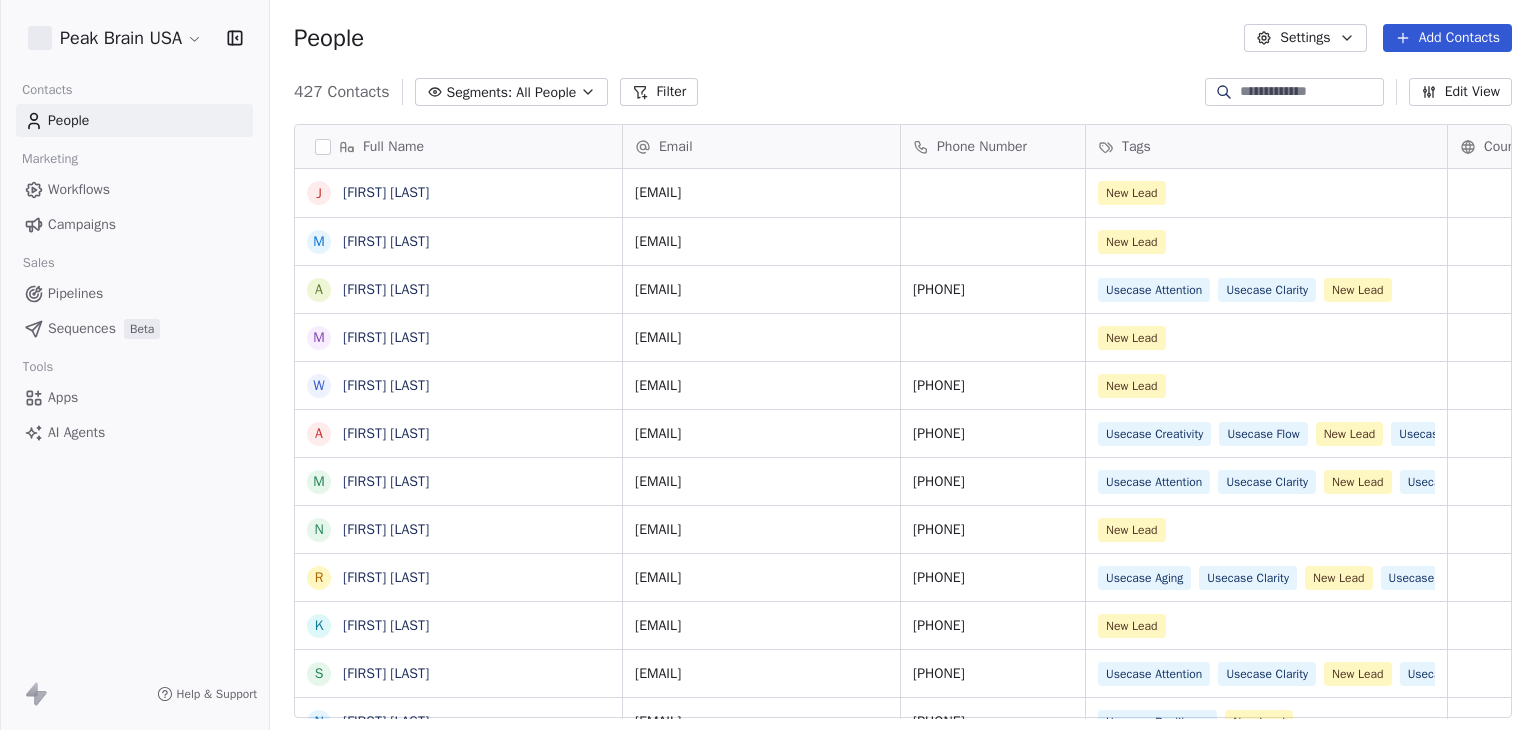 click on "Workflows" at bounding box center (134, 189) 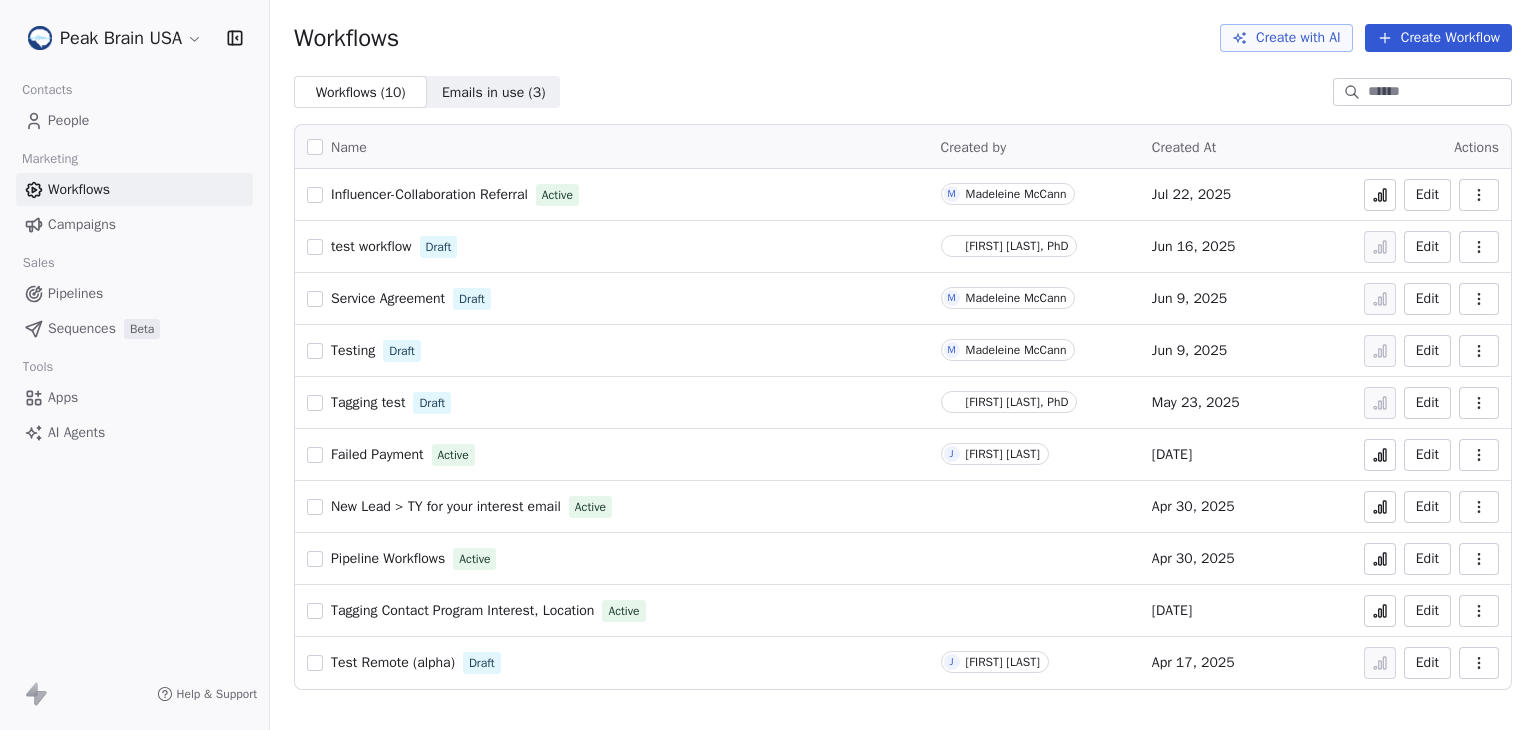 click on "Peak Brain USA Contacts People Marketing Workflows Campaigns Sales Pipelines Sequences Beta Tools Apps AI Agents Help & Support Workflows Create with AI Create Workflow Workflows ( 10 ) Workflows ( 10 ) Emails in use ( 3 ) Emails in use ( 3 ) Name Created by Created At Actions Influencer-Collaboration Referral Active M [FIRST] [LAST] Jul 22, 2025 Edit test workflow Draft [FIRST] [LAST], PhD Jun 16, 2025 Edit Service Agreement Draft M [FIRST] [LAST] Jun 9, 2025 Edit Testing Draft M [FIRST] [LAST] Jun 9, 2025 Edit Tagging test Draft [FIRST] [LAST], PhD May 23, 2025 Edit Failed Payment Active J [FIRST] [LAST] May 14, 2025 Edit New Lead > TY for your interest email Active Apr 30, 2025 Edit Pipeline Workflows Active Apr 30, 2025 Edit Tagging Contact Program Interest, Location Active Apr 18, 2025 Edit Test Remote (alpha) Draft J [FIRST] [LAST] Apr 17, 2025 Edit" at bounding box center [768, 365] 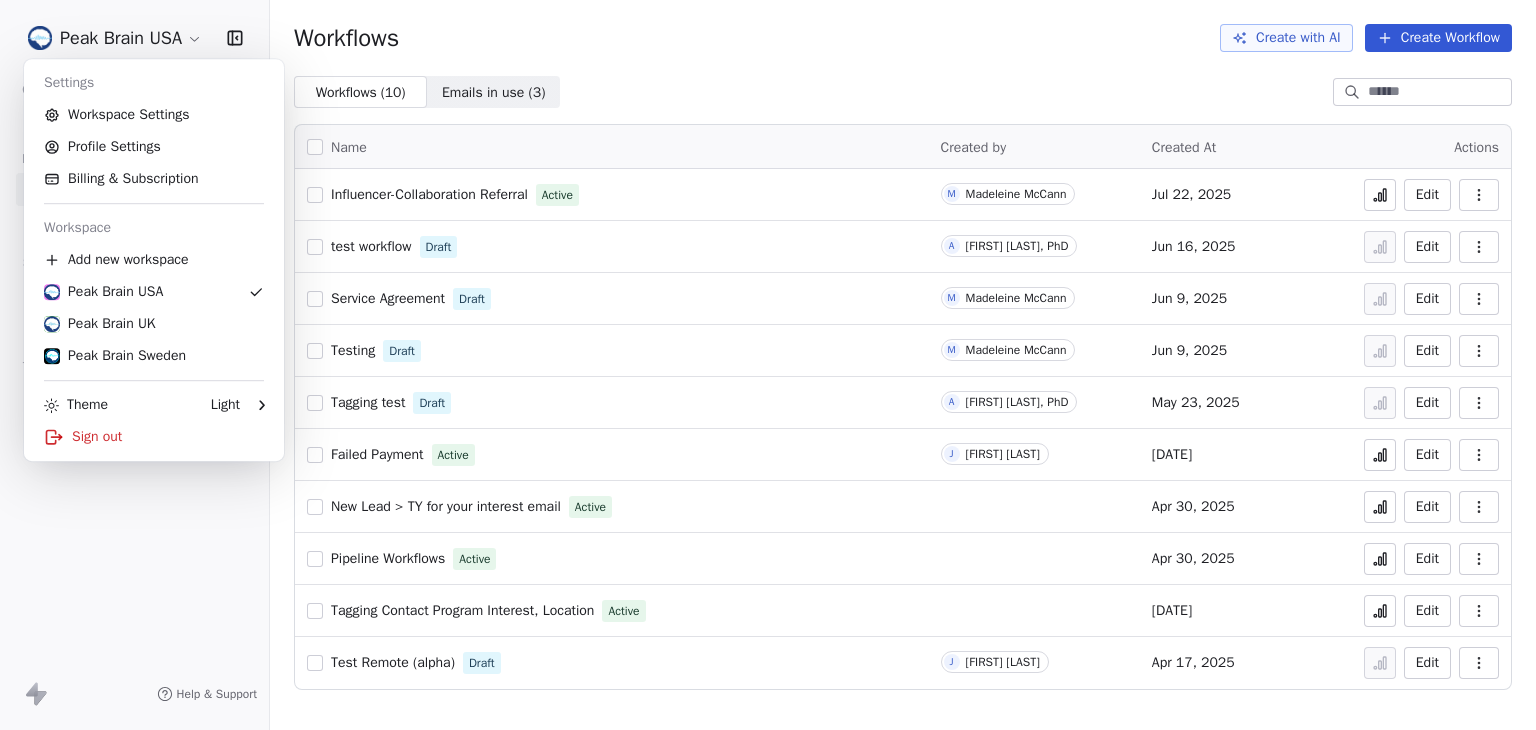 click on "Peak Brain USA Contacts People Marketing Workflows Campaigns Sales Pipelines Sequences Beta Tools Apps AI Agents Help & Support Workflows Create with AI Create Workflow Workflows ( 10 ) Workflows ( 10 ) Emails in use ( 3 ) Emails in use ( 3 ) Name Created by Created At Actions Influencer-Collaboration Referral Active M [FIRST] [LAST] Jul 22, 2025 Edit test workflow Draft A [FIRST] [LAST], PhD Jun 16, 2025 Edit Service Agreement Draft M [FIRST] [LAST] Jun 9, 2025 Edit Testing Draft M [FIRST] [LAST] Jun 9, 2025 Edit Tagging test Draft A [FIRST] [LAST], PhD May 23, 2025 Edit Failed Payment Active J [FIRST] [LAST] May 14, 2025 Edit New Lead > TY for your interest email Active Apr 30, 2025 Edit Pipeline Workflows Active Apr 30, 2025 Edit Tagging Contact Program Interest, Location Active Apr 18, 2025 Edit Test Remote (alpha) Draft J [FIRST] [LAST] Apr 17, 2025 Edit Settings Workspace Settings Profile Settings Billing & Subscription Workspace Add new workspace Peak Brain USA Peak Brain UK Peak Brain Sweden Theme" at bounding box center (768, 365) 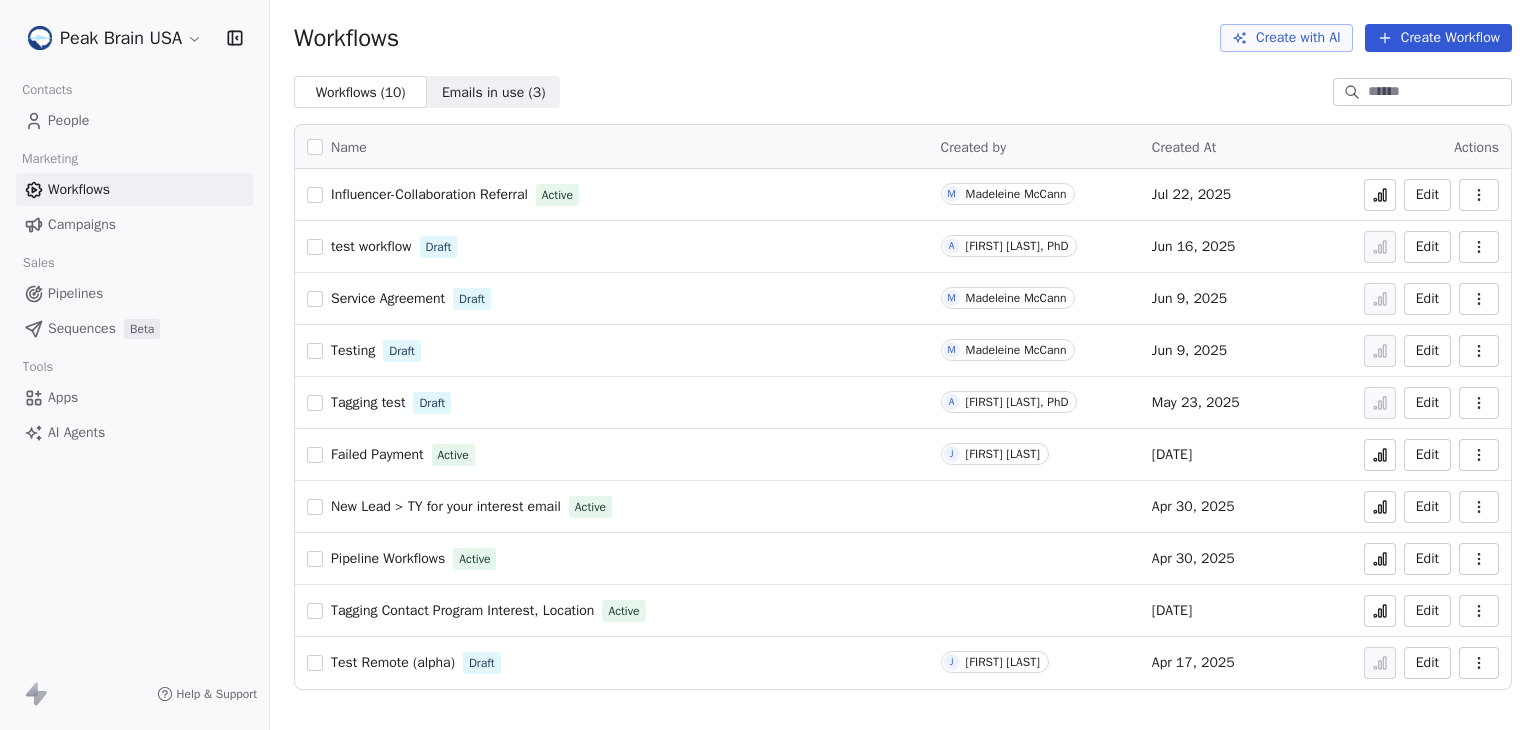 click on "Pipelines" at bounding box center [134, 293] 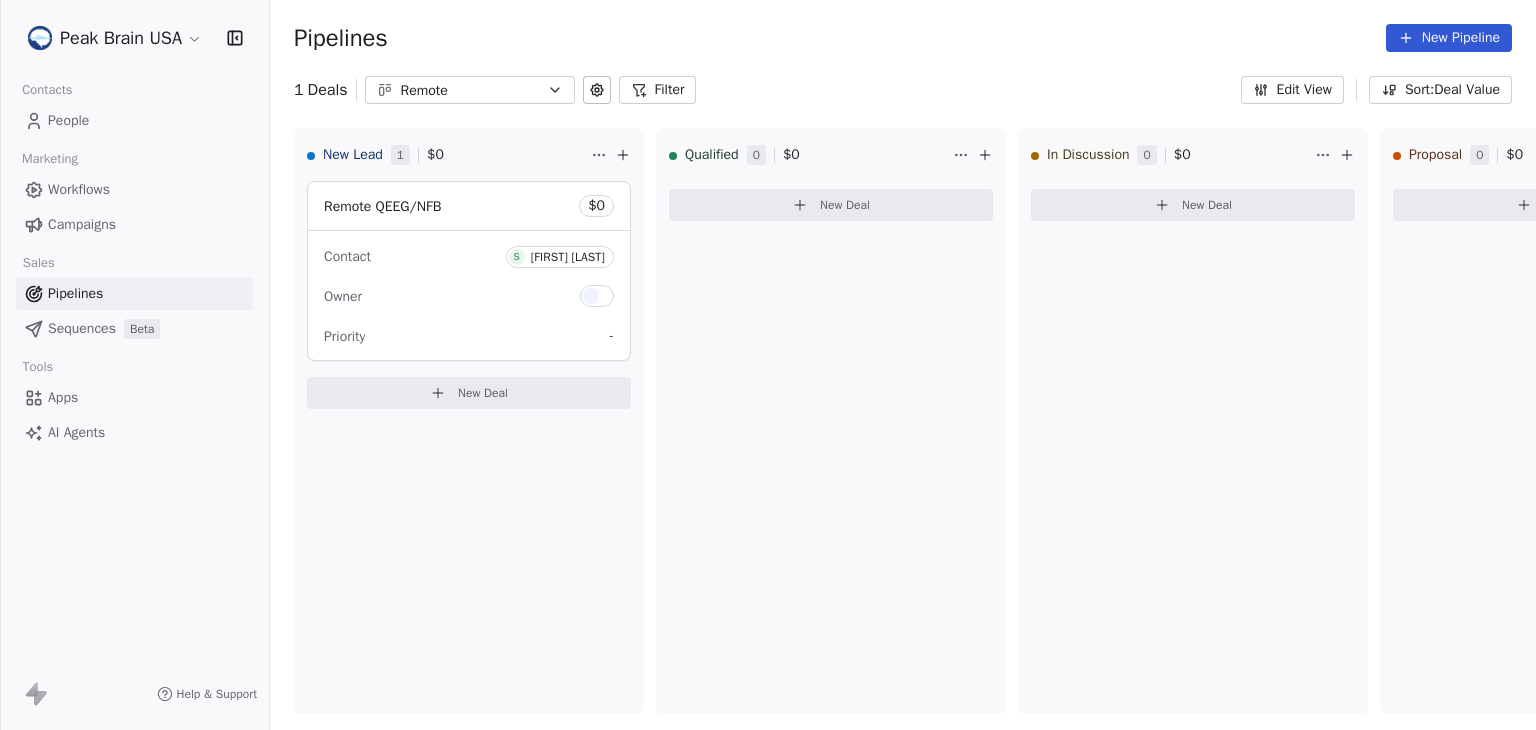 click on "Peak Brain USA Contacts People Marketing Workflows Campaigns Sales Pipelines Sequences Beta Tools Apps AI Agents Help & Support Pipelines New Pipeline 1 Deals Remote Filter Edit View Sort: Deal Value New Lead 1 $ 0 Remote QEEG/NFB $ 0 Contact S [FIRST] [LAST] Owner Priority - New Deal Qualified 0 $ 0 New Deal In Discussion 0 $ 0 New Deal Proposal 0 $ 0 New Deal Negotiation 0 $ 0 New Deal Won 0 $ 0 New Deal Lost 0 $ 0 New Deal To pick up a draggable item, press the space bar. While dragging, use the arrow keys to move the item. Press space again to drop the item in its new position, or press escape to cancel." at bounding box center [768, 365] 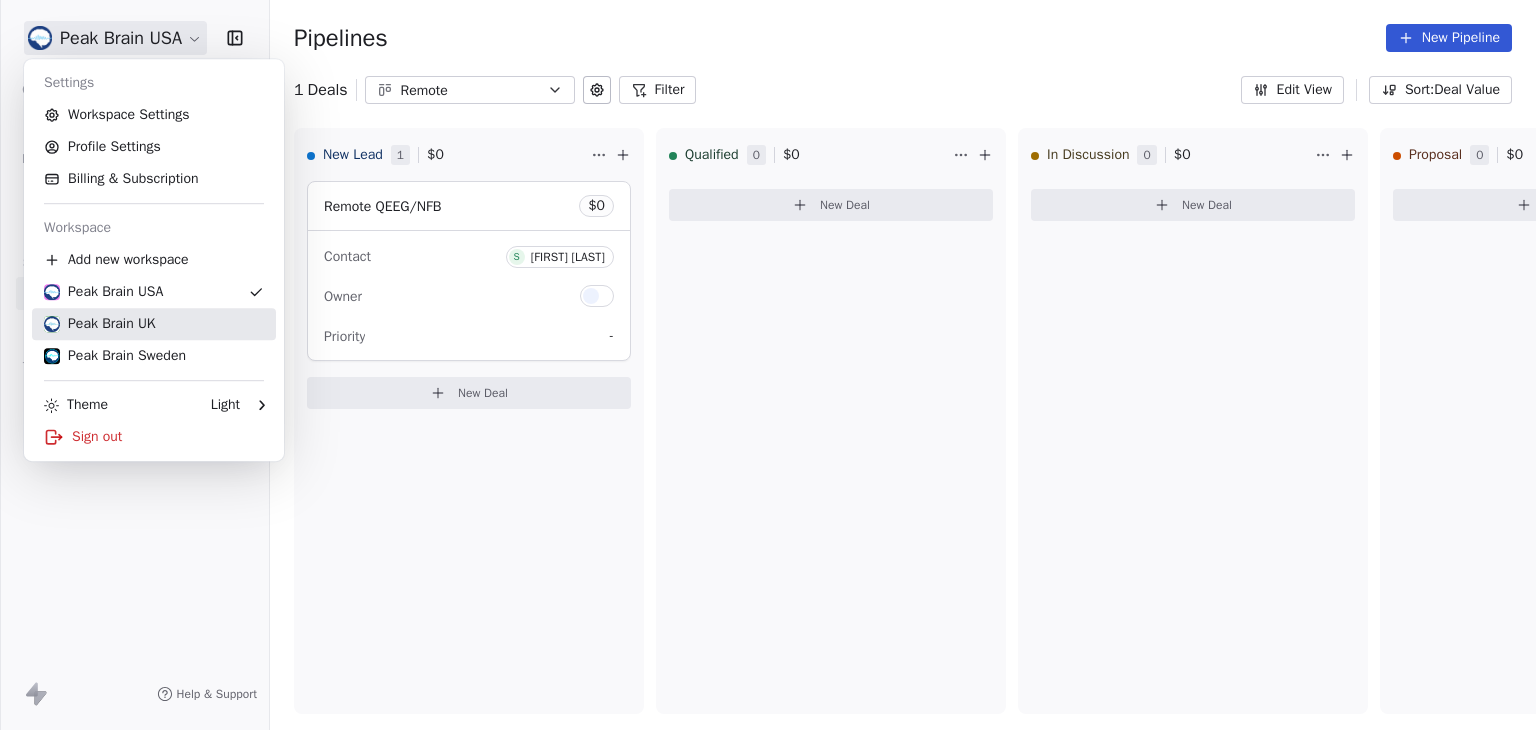 click on "Peak Brain UK" at bounding box center [154, 324] 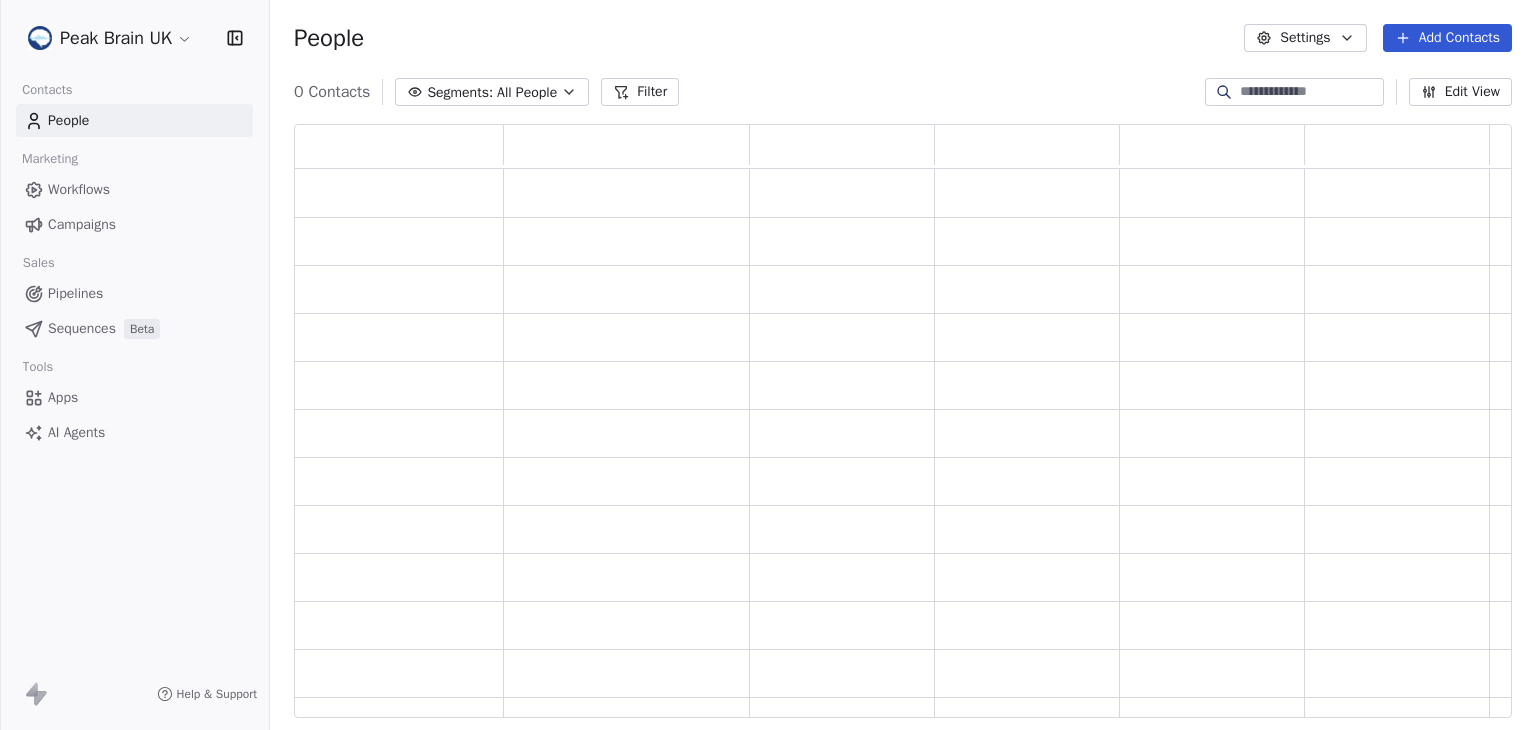 scroll, scrollTop: 16, scrollLeft: 16, axis: both 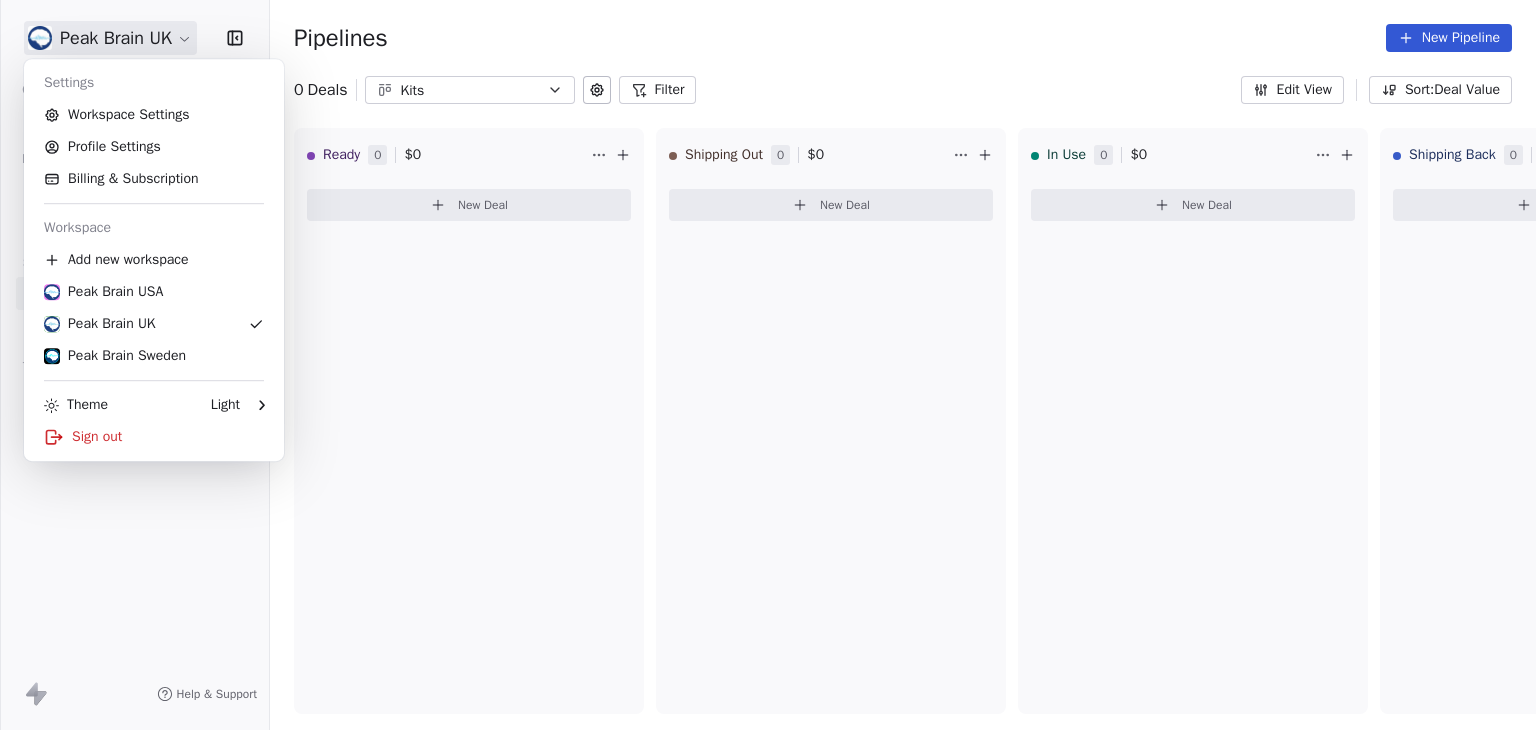 click on "Peak Brain UK Contacts People Marketing Workflows Campaigns Sales Pipelines Sequences Beta Tools Apps AI Agents Help & Support Pipelines New Pipeline 0 Deals Kits Filter Edit View Sort: Deal Value Ready 0 $ 0 New Deal Shipping Out 0 $ 0 New Deal In Use 0 $ 0 New Deal Shipping Back 0 $ 0 New Deal Returned 0 $ 0 New Deal In Repair 0 $ 0 New Deal To pick up a draggable item, press the space bar. While dragging, use the arrow keys to move the item. Press space again to drop the item in its new position, or press escape to cancel. Settings Workspace Settings Profile Settings Billing & Subscription Workspace Add new workspace Peak Brain USA Peak Brain UK Peak Brain Sweden Theme Light Sign out" at bounding box center (768, 365) 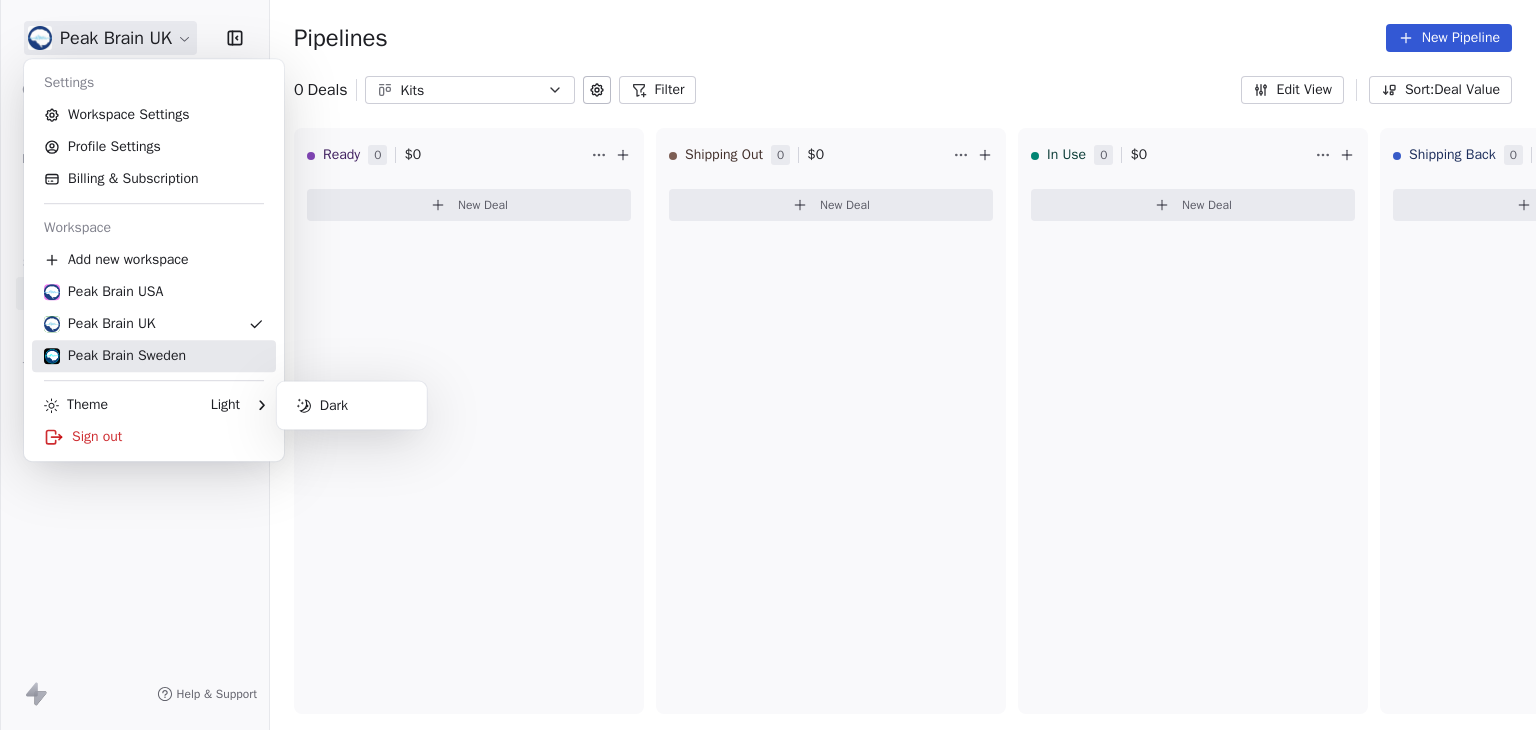 click on "Peak Brain Sweden" at bounding box center [115, 356] 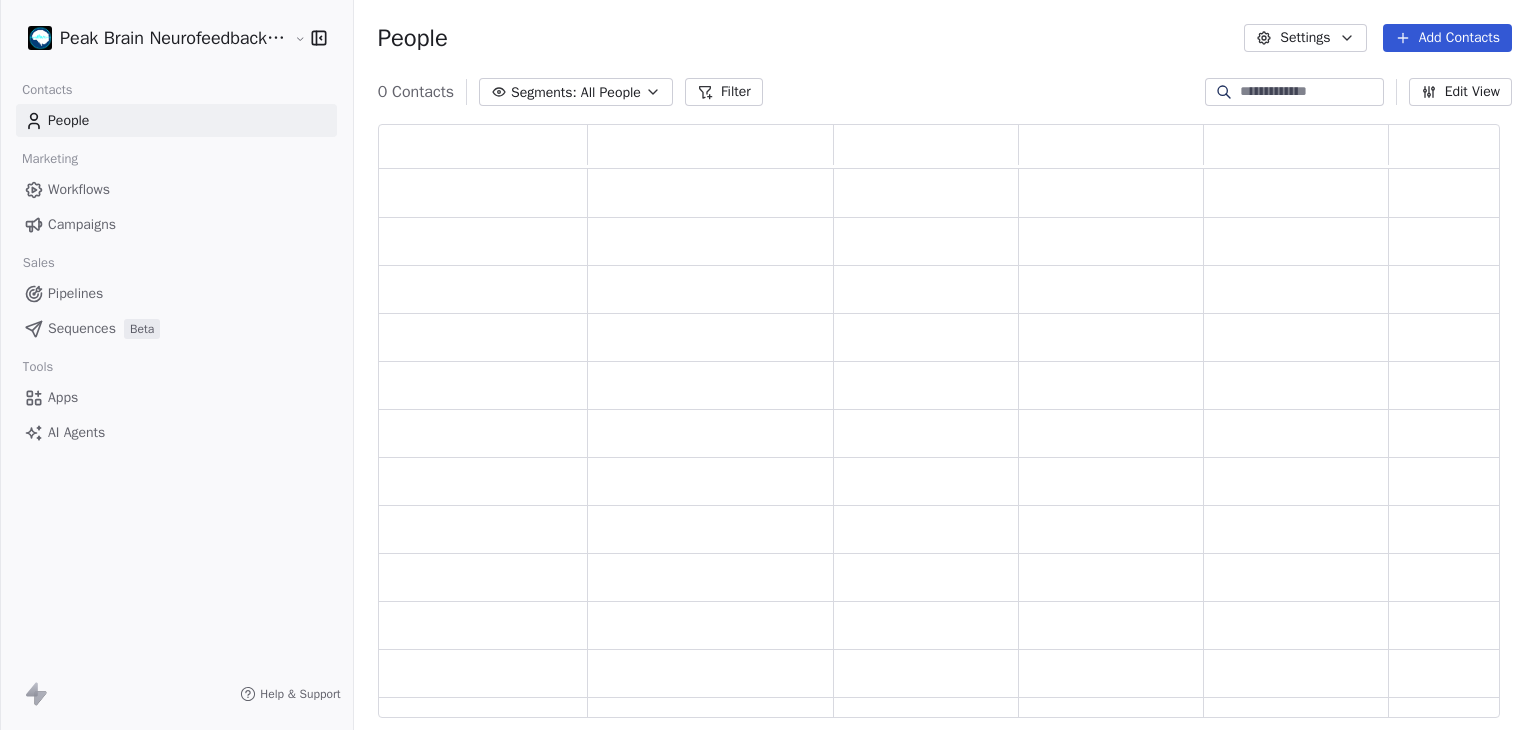 scroll, scrollTop: 16, scrollLeft: 16, axis: both 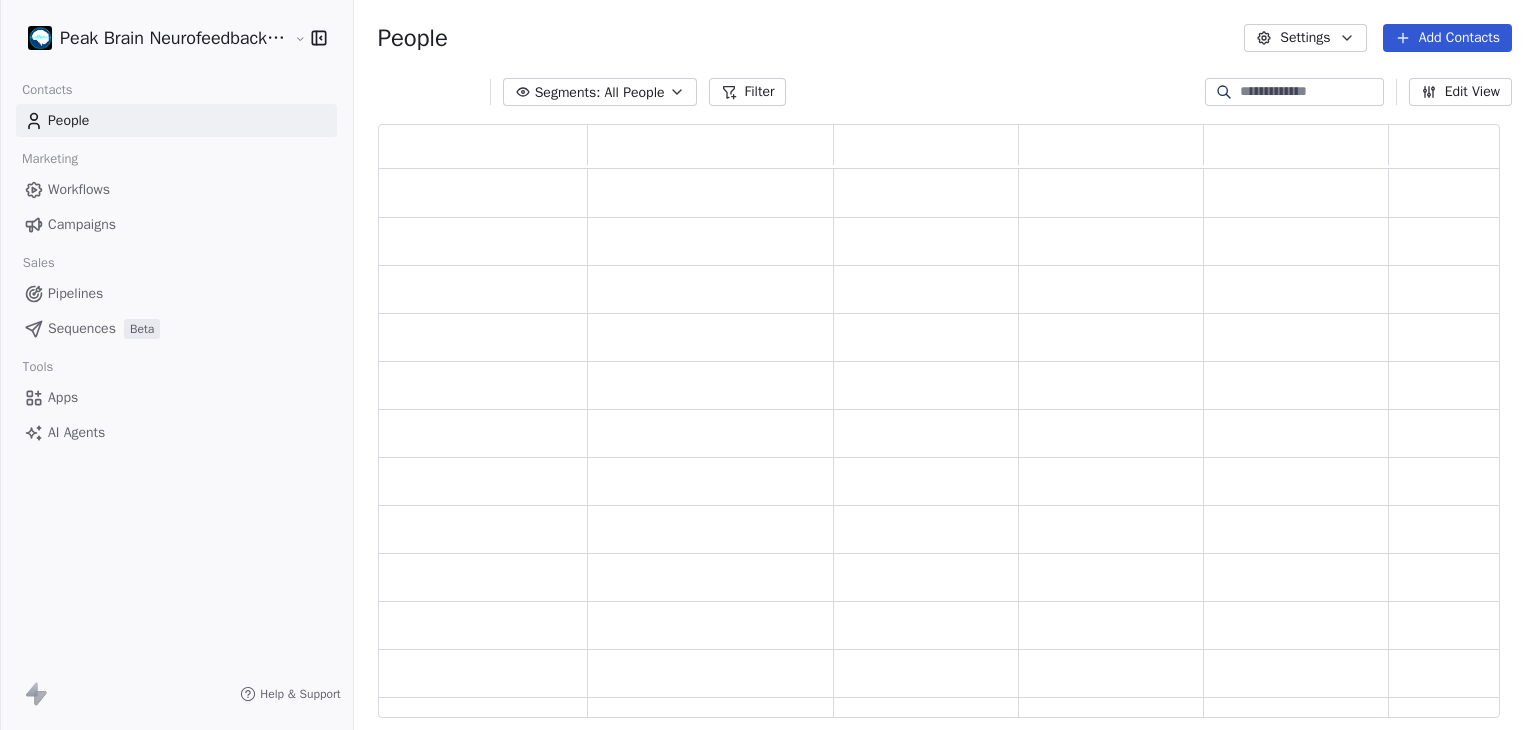 click on "Pipelines" at bounding box center (75, 293) 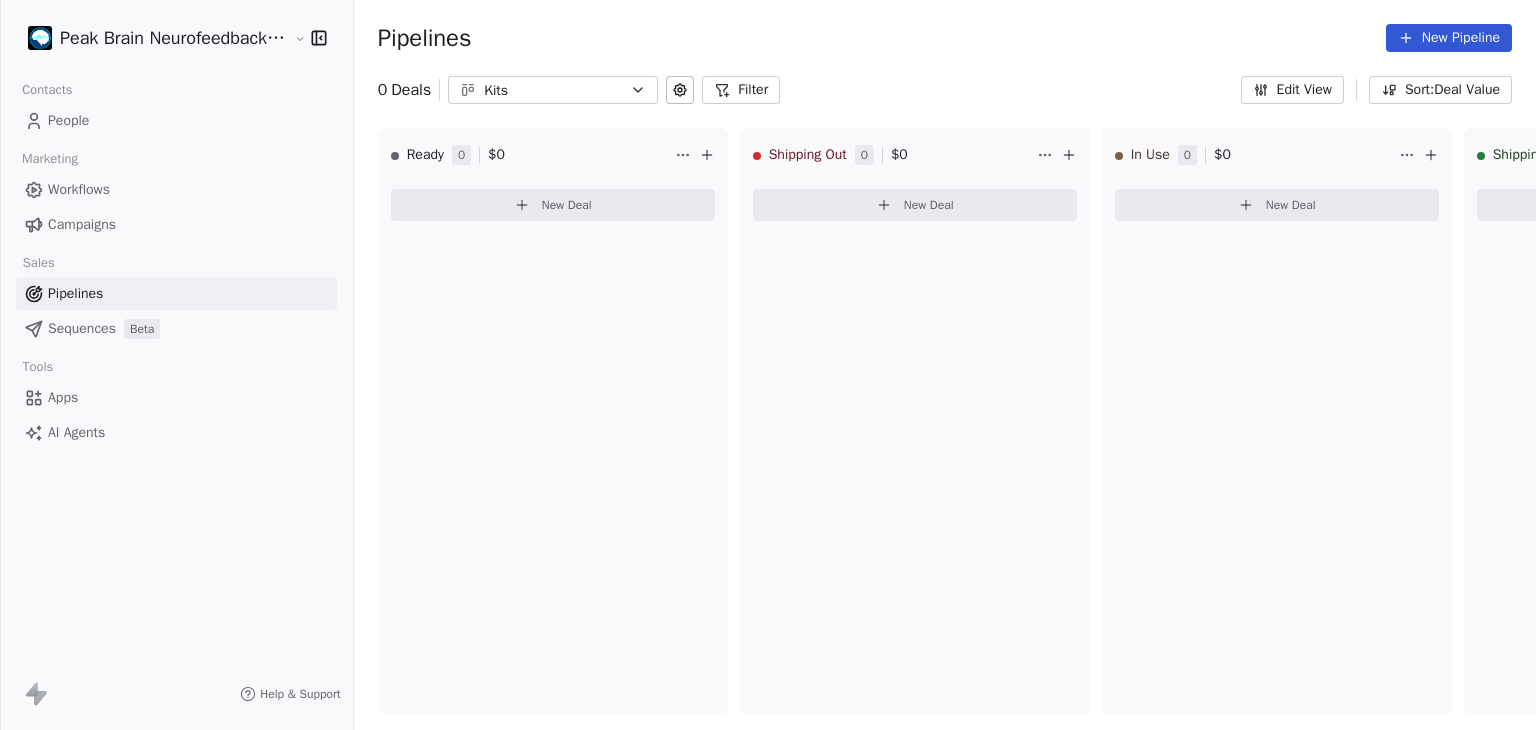 click on "Kits" at bounding box center (553, 90) 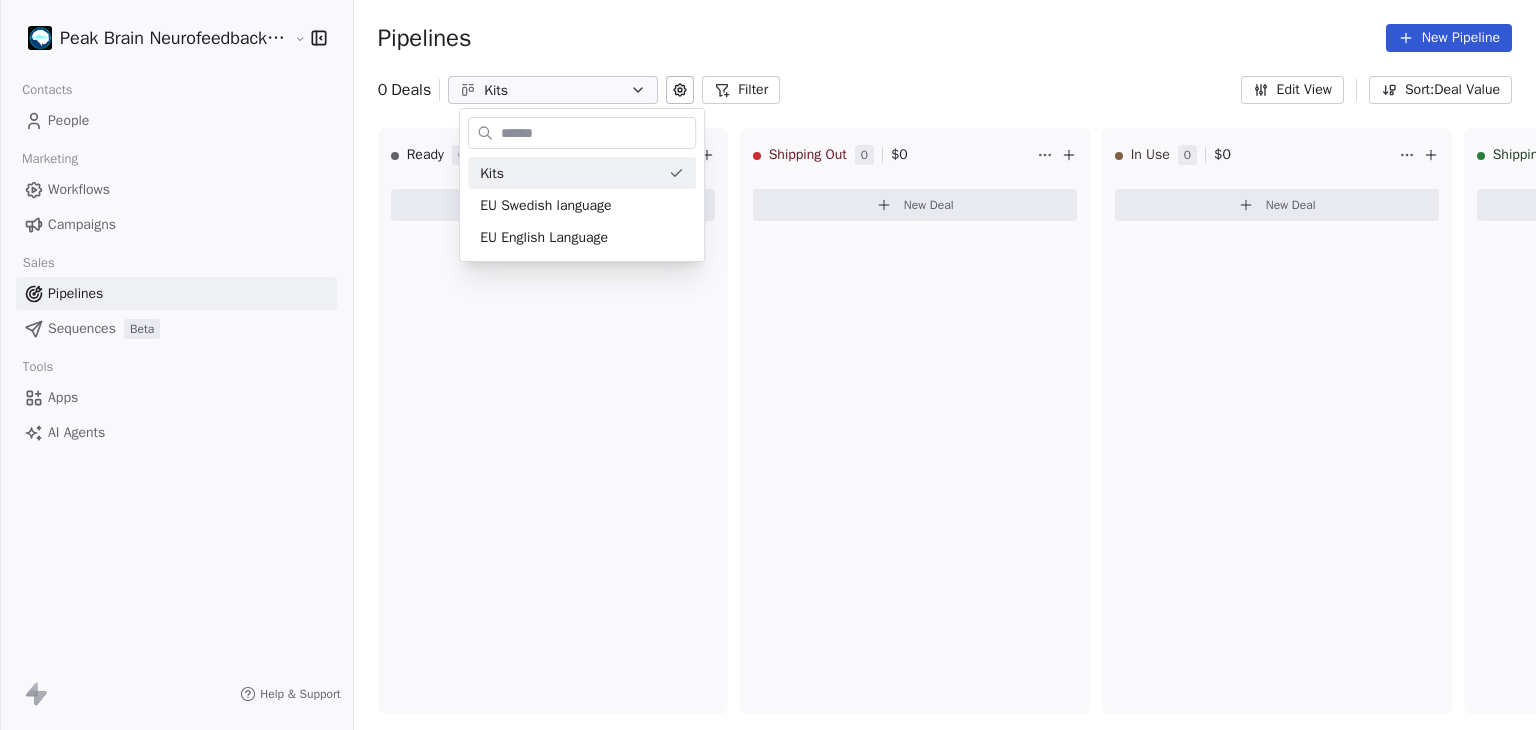 click on "Peak Brain Neurofeedback Stockholm AB Contacts People Marketing Workflows Campaigns Sales Pipelines Sequences Beta Tools Apps AI Agents Help & Support Pipelines New Pipeline 0 Deals Kits Filter Edit View Sort: Deal Value Ready 0 $ 0 New Deal Shipping Out 0 $ 0 New Deal In Use 0 $ 0 New Deal Shipping Back 0 $ 0 New Deal Returned 0 $ 0 New Deal In Repair 0 $ 0 New Deal To pick up a draggable item, press the space bar. While dragging, use the arrow keys to move the item. Press space again to drop the item in its new position, or press escape to cancel. Kits EU Swedish language EU English Language" at bounding box center (768, 365) 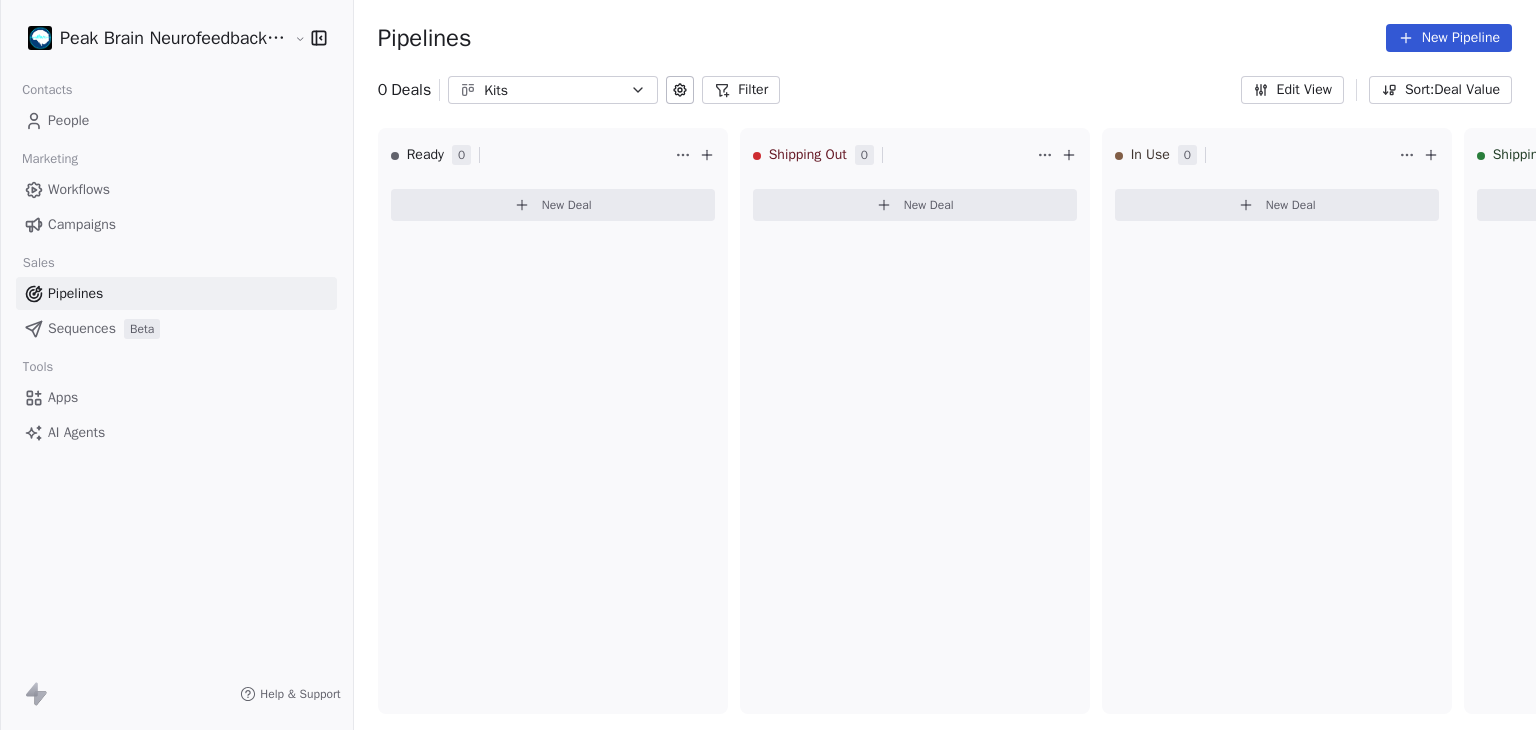 click on "Peak Brain Neurofeedback Stockholm AB Contacts People Marketing Workflows Campaigns Sales Pipelines Sequences Beta Tools Apps AI Agents Help & Support Pipelines New Pipeline 0 Deals Kits Filter Edit View Sort: Deal Value Ready 0 New Deal Shipping Out 0 New Deal In Use 0 New Deal Shipping Back 0 New Deal Returned 0 New Deal In Repair 0 New Deal To pick up a draggable item, press the space bar. While dragging, use the arrow keys to move the item. Press space again to drop the item in its new position, or press escape to cancel. Settings Workspace Settings Profile Settings Billing & Subscription Workspace Add new workspace Peak Brain USA Peak Brain UK Peak Brain Sweden Theme" at bounding box center [768, 365] 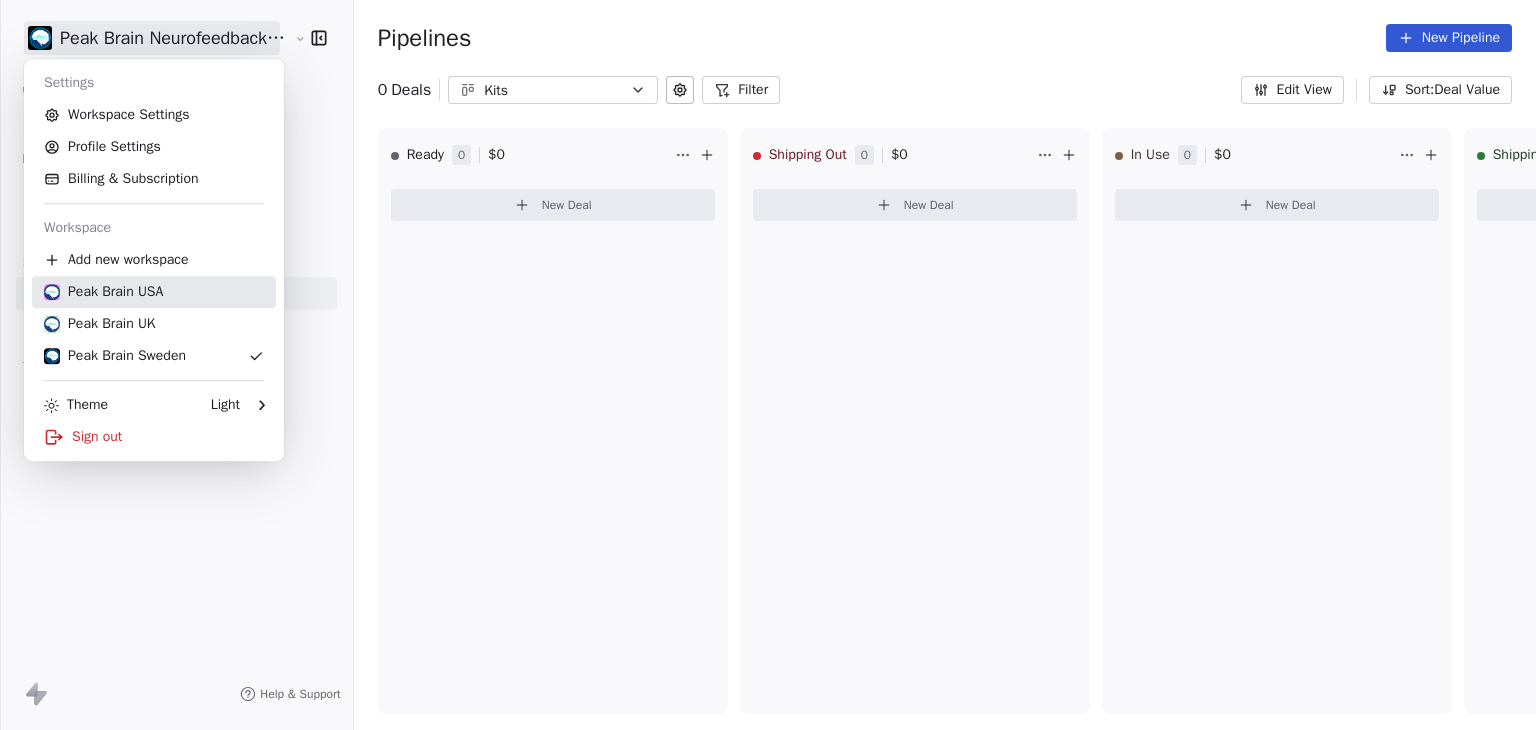 click on "Peak Brain USA" at bounding box center [103, 292] 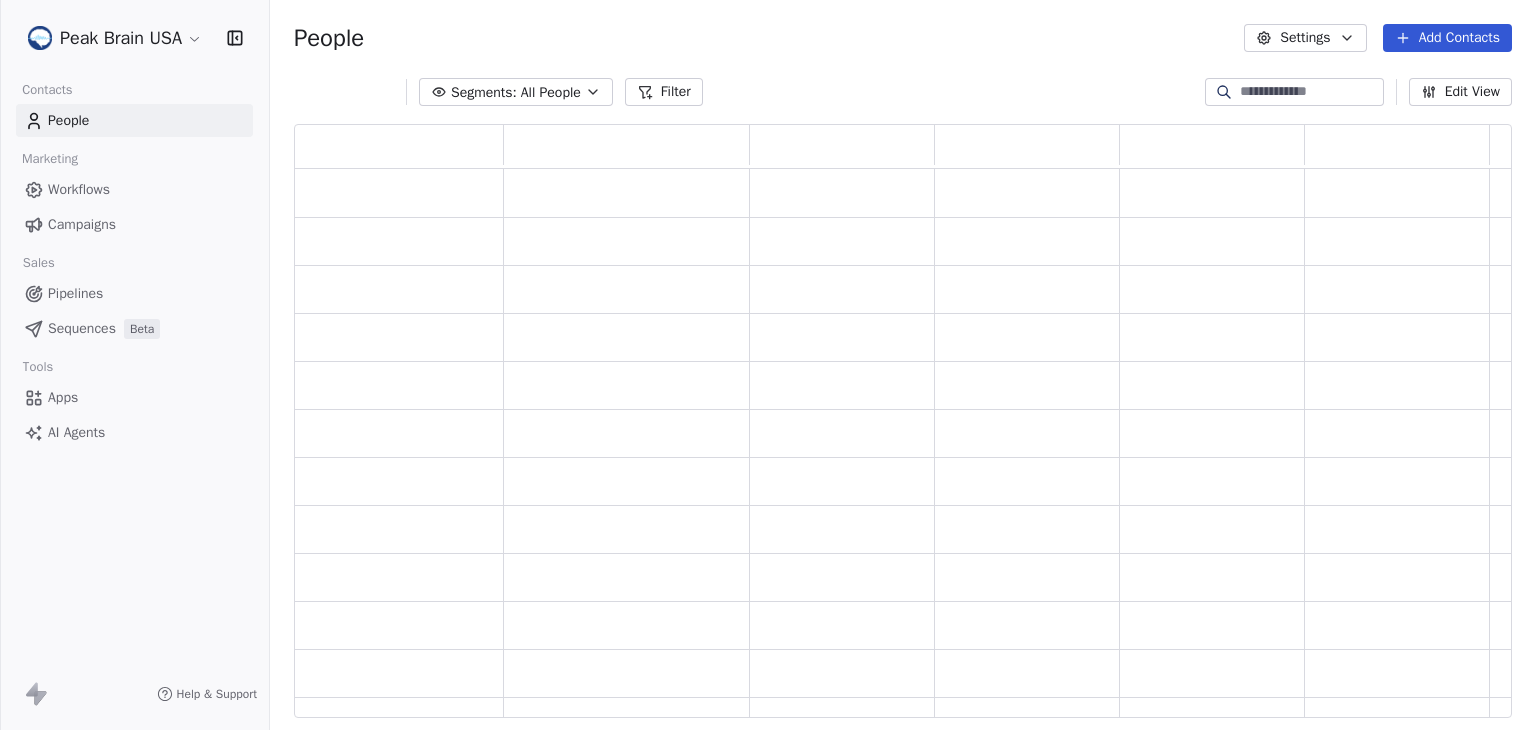 scroll, scrollTop: 16, scrollLeft: 16, axis: both 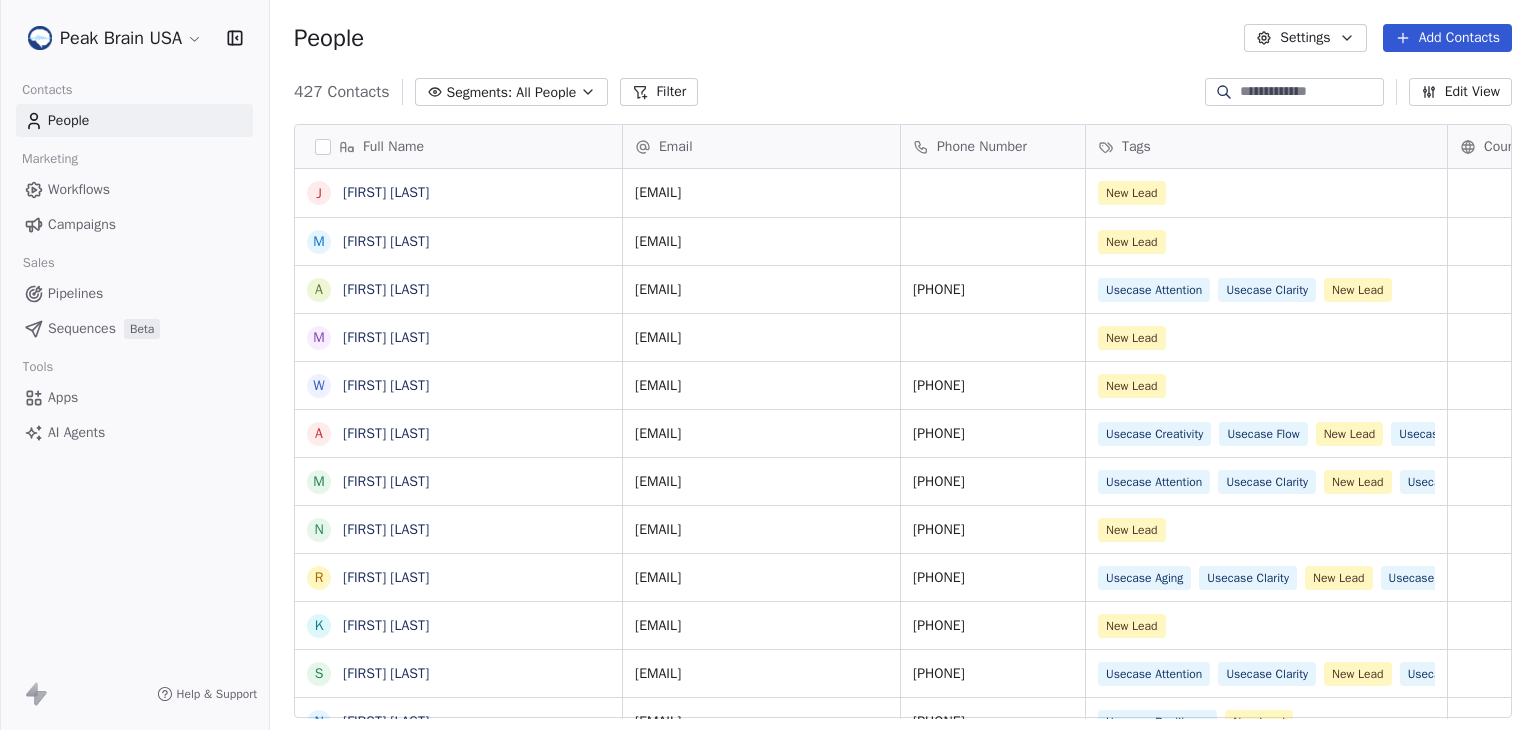 click on "Pipelines" at bounding box center (134, 293) 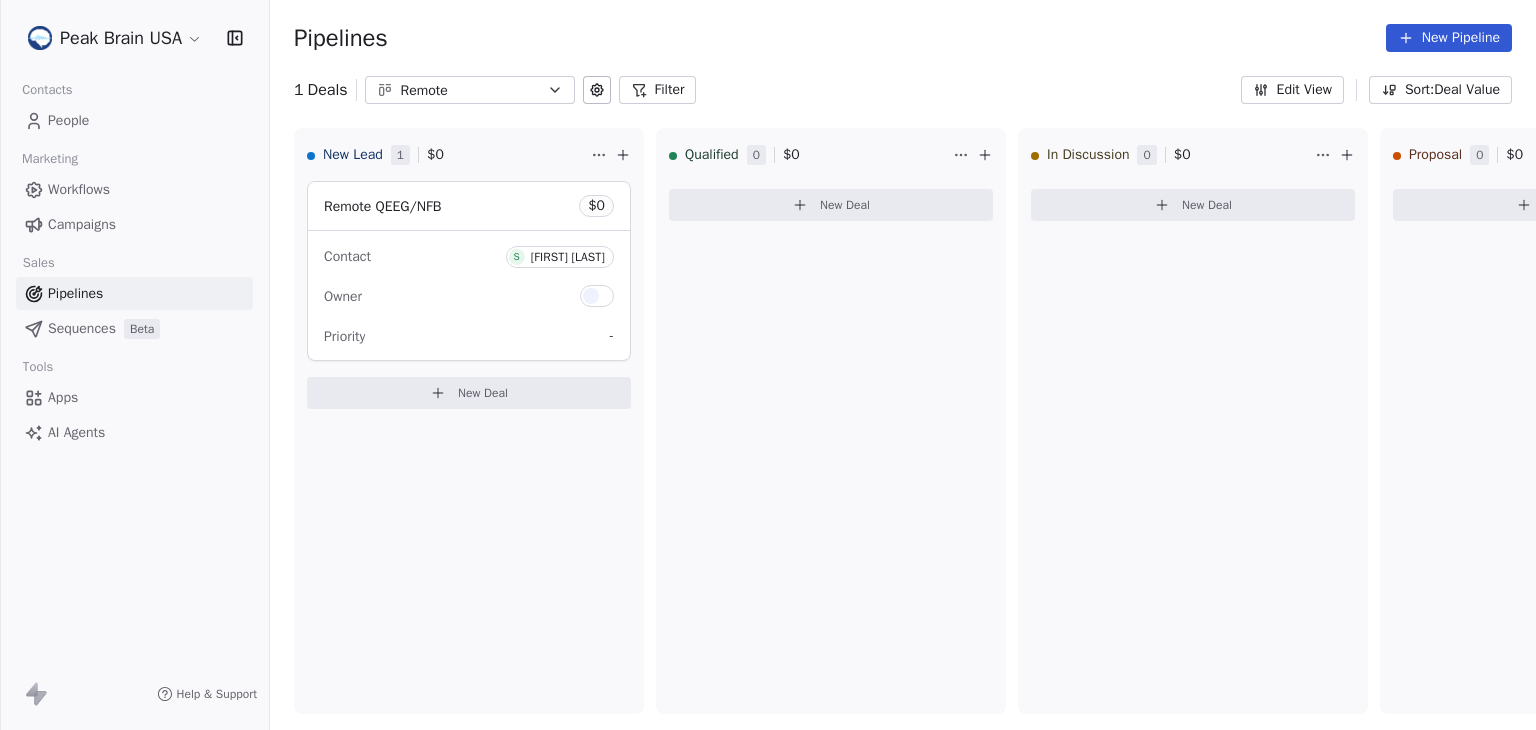click on "Peak Brain USA Contacts People Marketing Workflows Campaigns Sales Pipelines Sequences Beta Tools Apps AI Agents Help & Support Pipelines New Pipeline 1 Deals Remote Filter Edit View Sort: Deal Value New Lead 1 $ 0 Remote QEEG/NFB $ 0 Contact S [FIRST] [LAST] Owner Priority - New Deal Qualified 0 $ 0 New Deal In Discussion 0 $ 0 New Deal Proposal 0 $ 0 New Deal Negotiation 0 $ 0 New Deal Won 0 $ 0 New Deal Lost 0 $ 0 New Deal To pick up a draggable item, press the space bar. While dragging, use the arrow keys to move the item. Press space again to drop the item in its new position, or press escape to cancel." at bounding box center (768, 365) 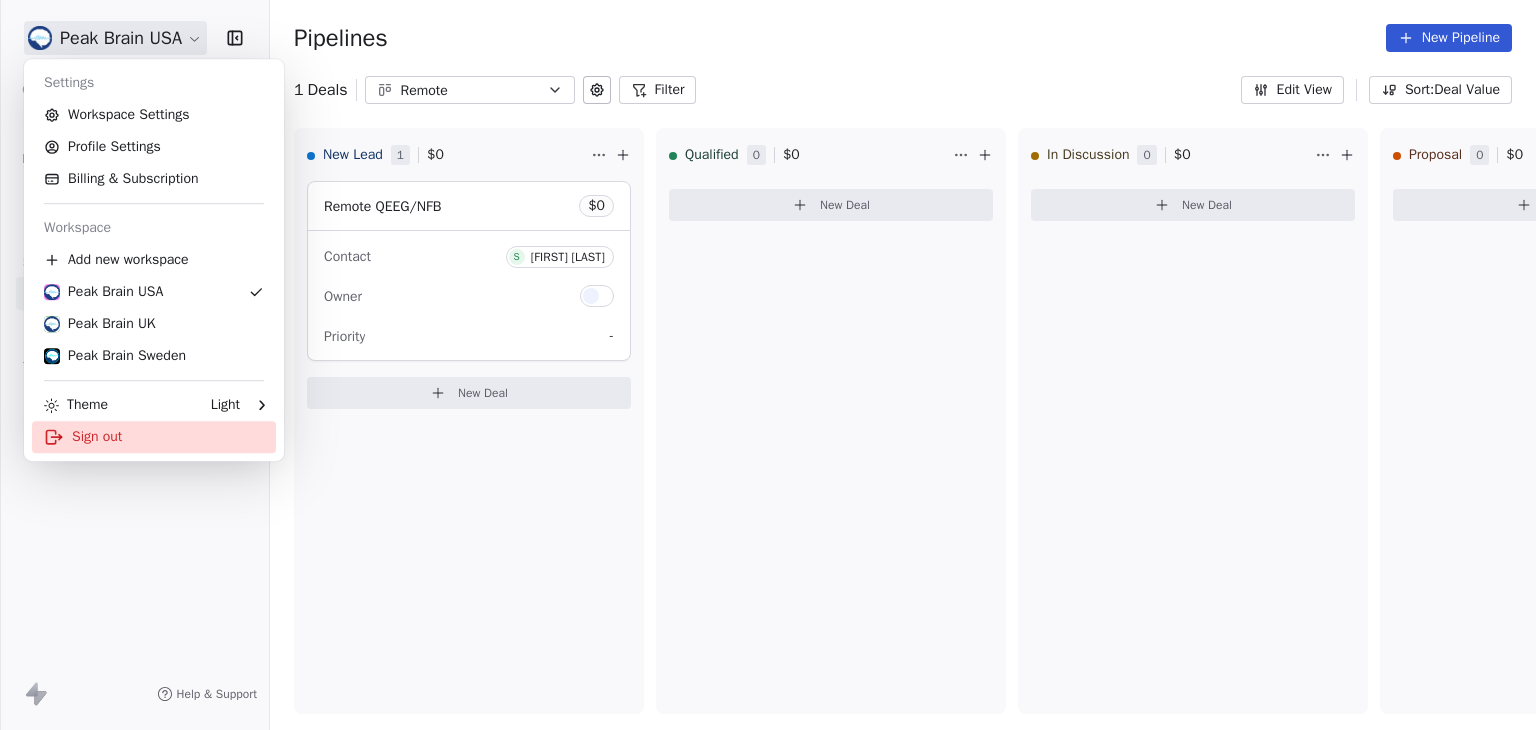 click on "Sign out" at bounding box center [154, 437] 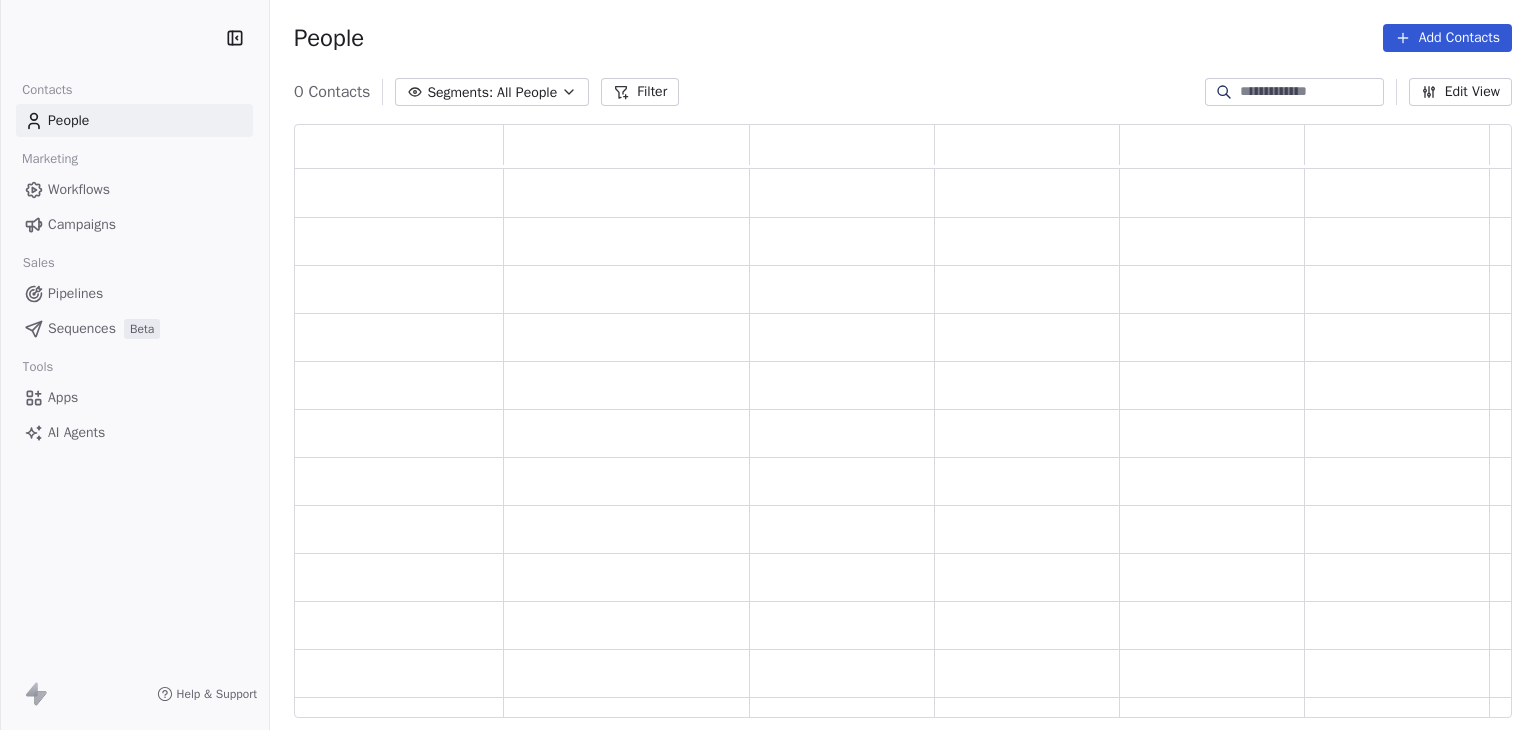 scroll, scrollTop: 0, scrollLeft: 0, axis: both 